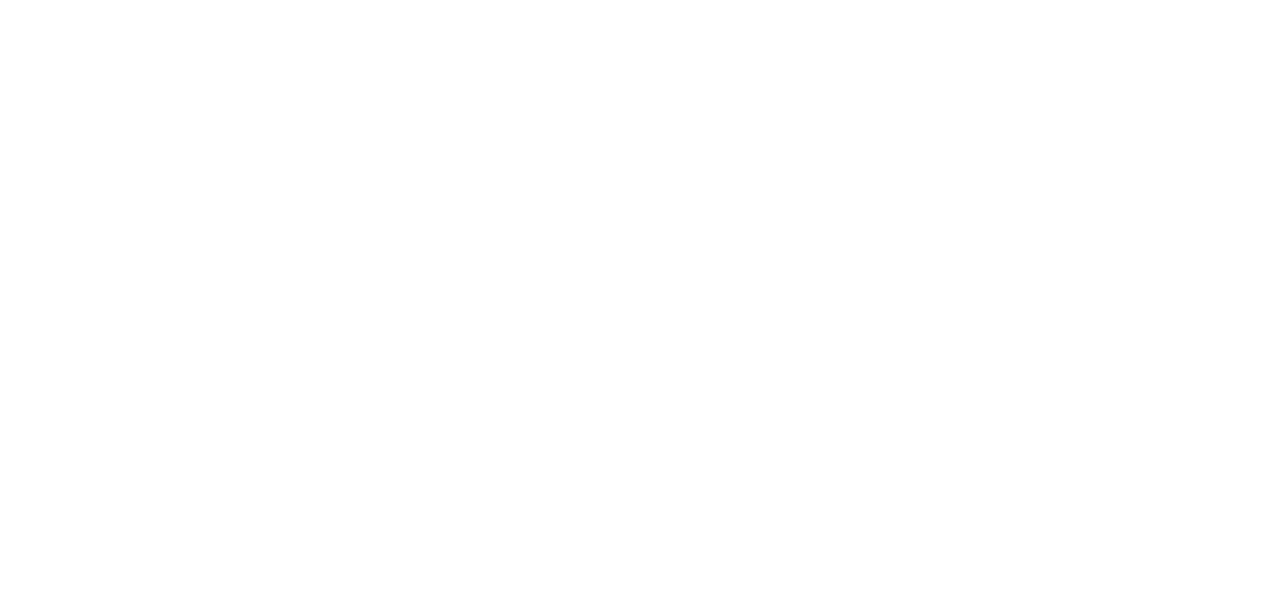 scroll, scrollTop: 0, scrollLeft: 0, axis: both 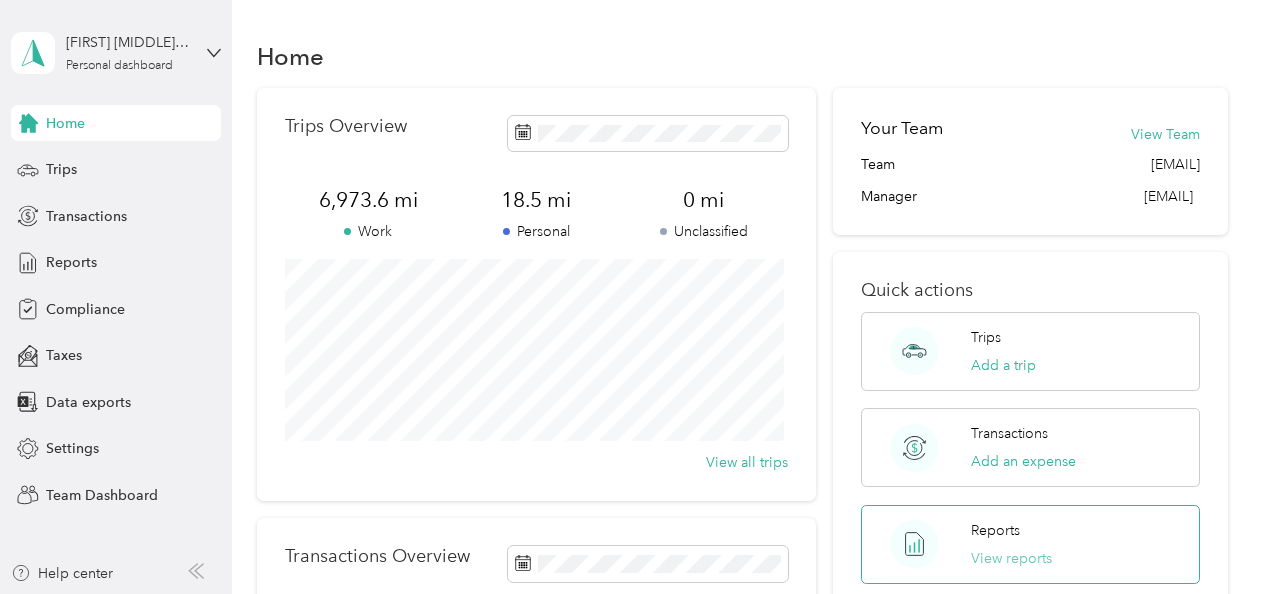 click on "View reports" at bounding box center [1011, 558] 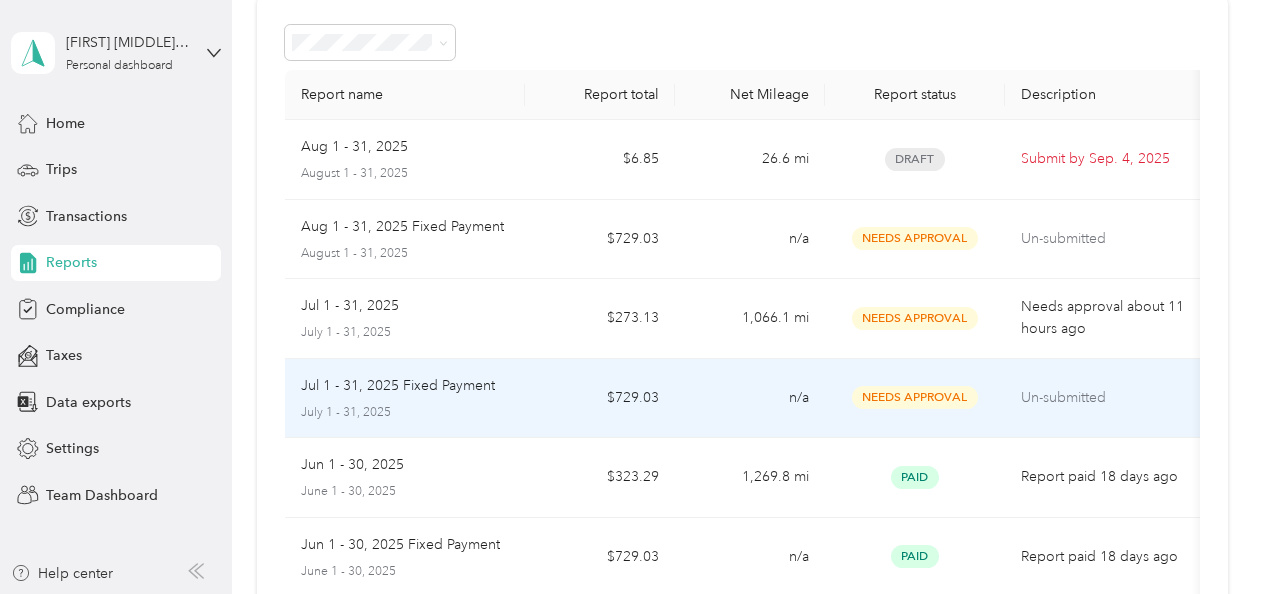scroll, scrollTop: 92, scrollLeft: 0, axis: vertical 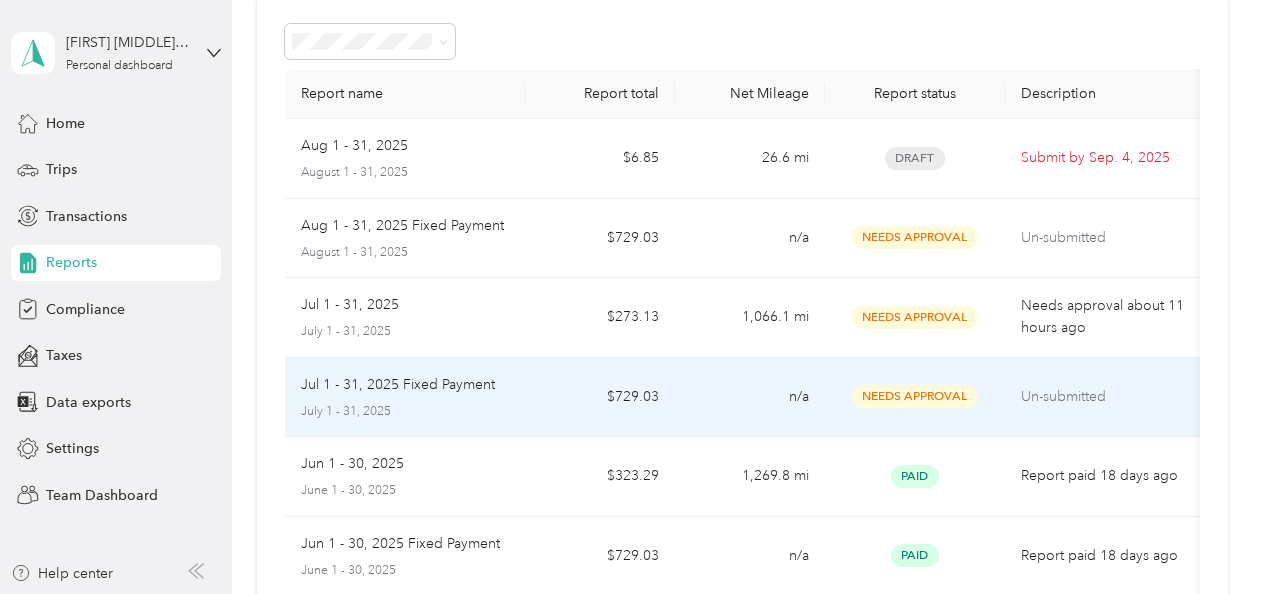click on "[DATE] - [DATE] [DESCRIPTION] [DATE] - [DATE] [DESCRIPTION]" at bounding box center [405, 398] 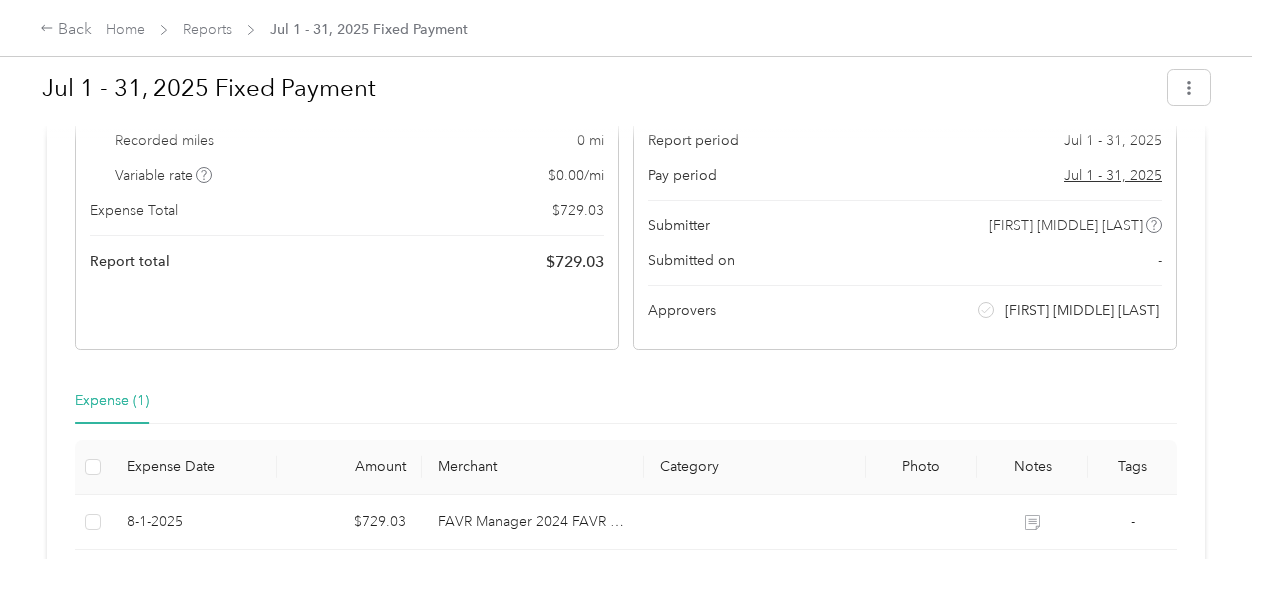 scroll, scrollTop: 214, scrollLeft: 0, axis: vertical 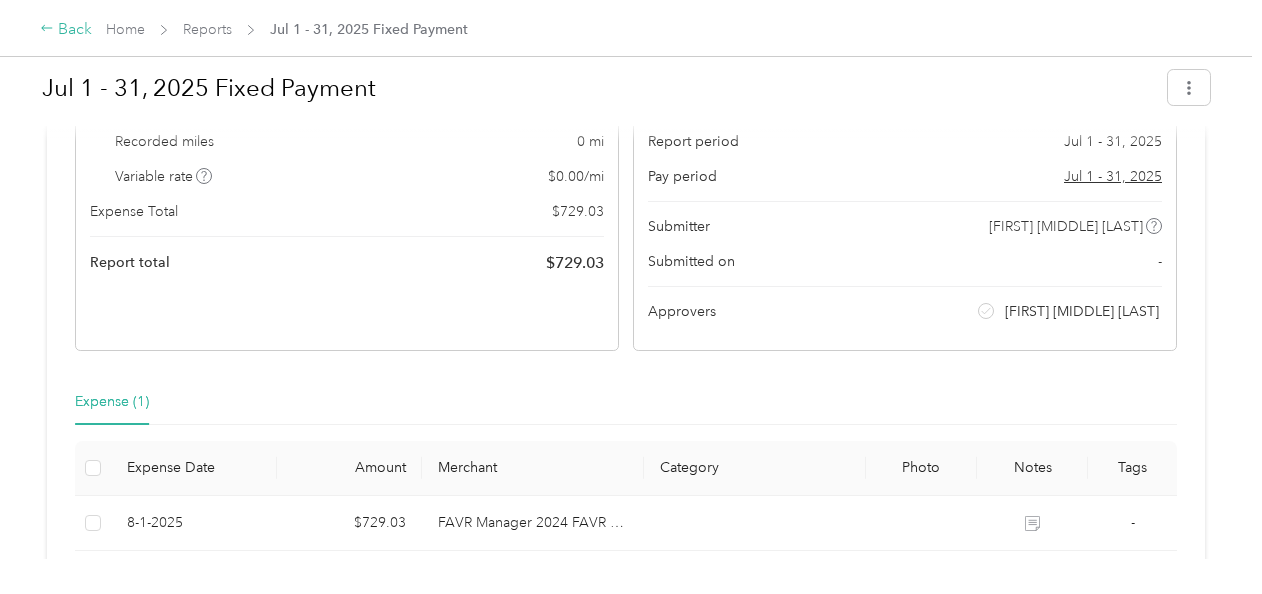 click on "Back" at bounding box center (66, 30) 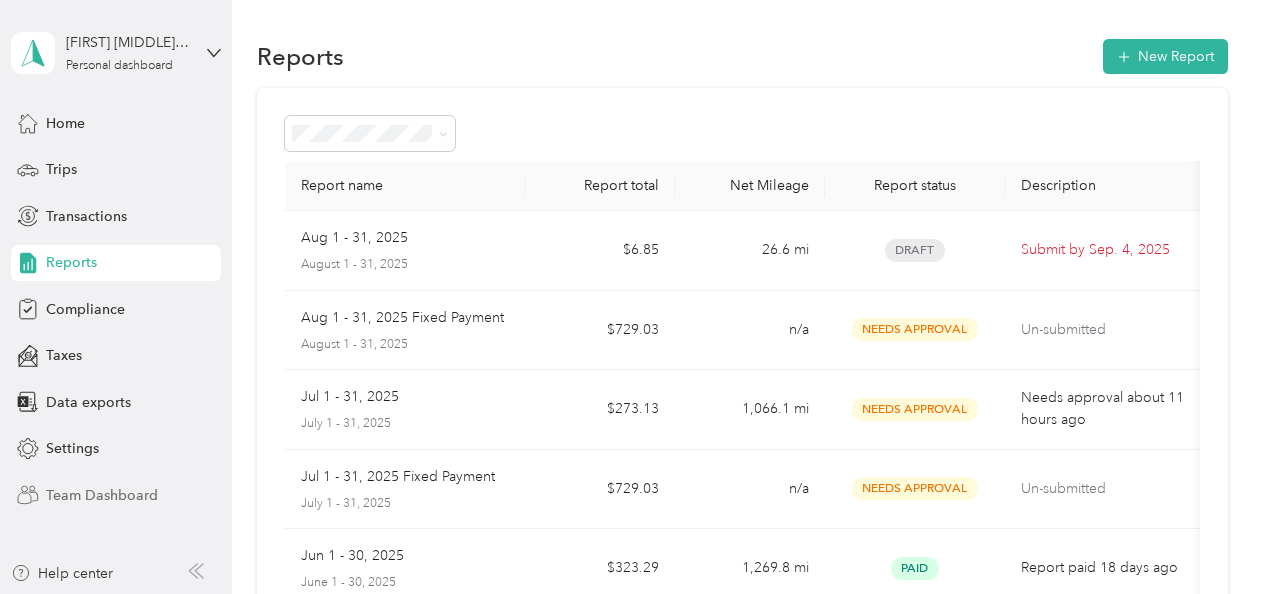 click on "Team Dashboard" at bounding box center (102, 495) 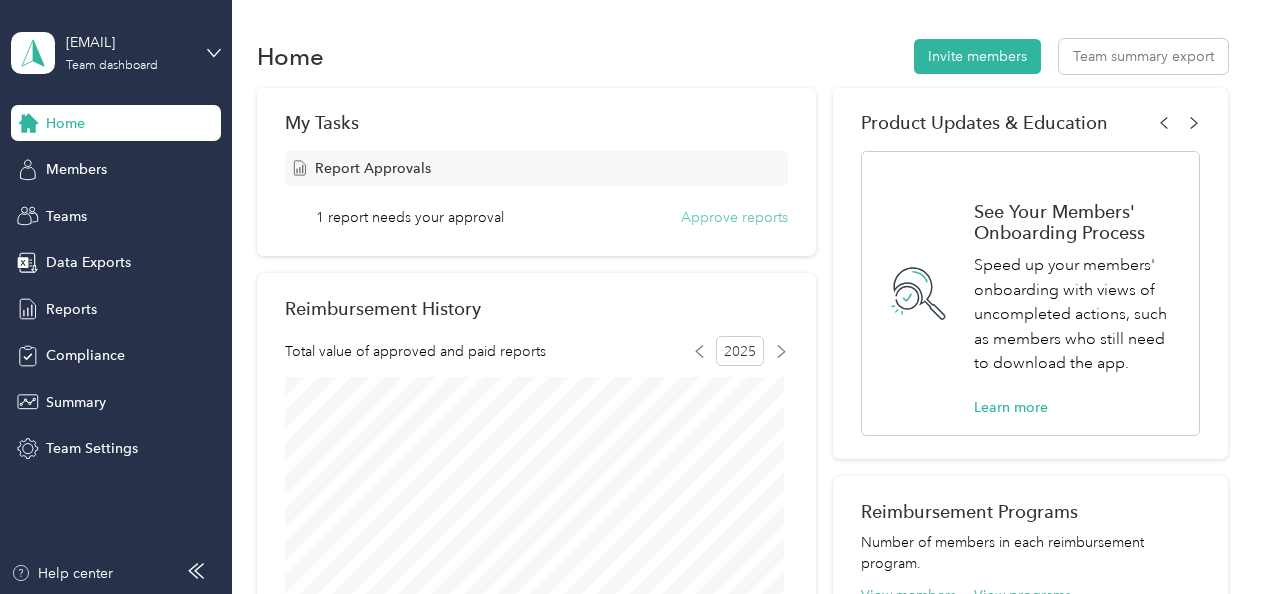 click on "Approve reports" at bounding box center (734, 217) 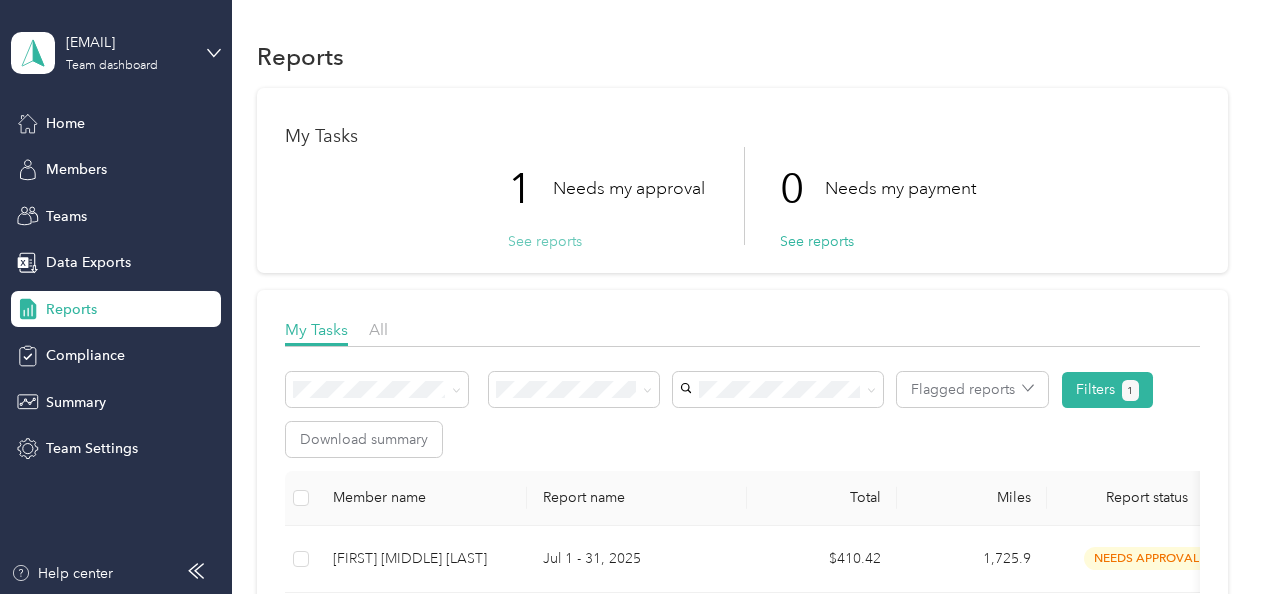click on "See reports" at bounding box center (545, 241) 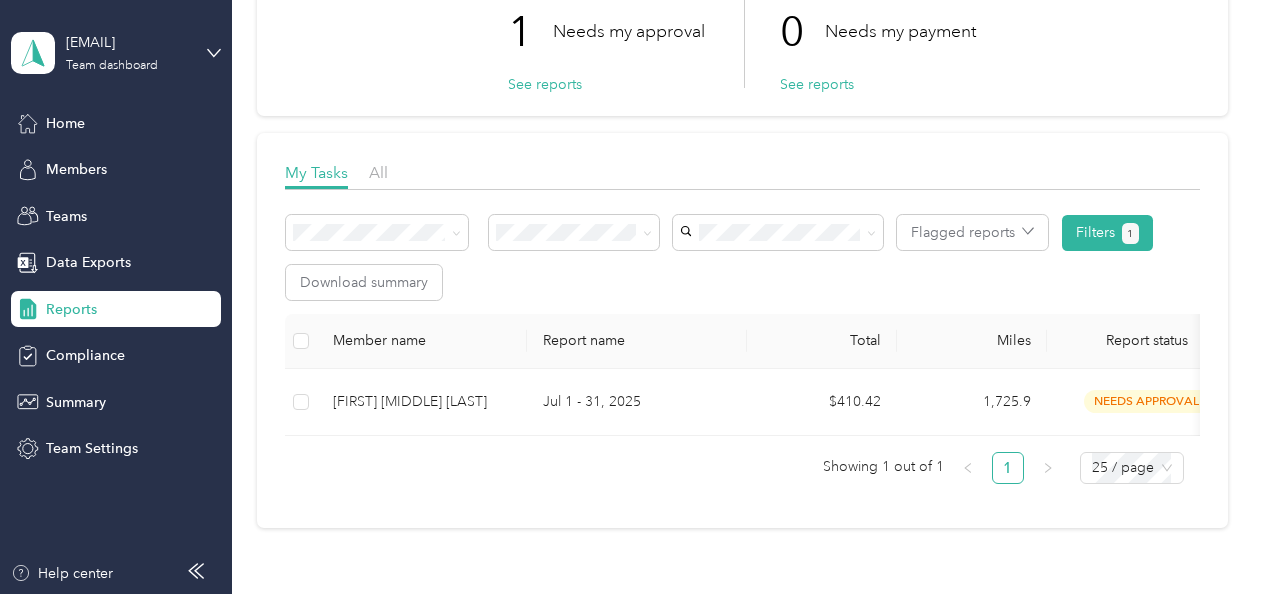 scroll, scrollTop: 161, scrollLeft: 0, axis: vertical 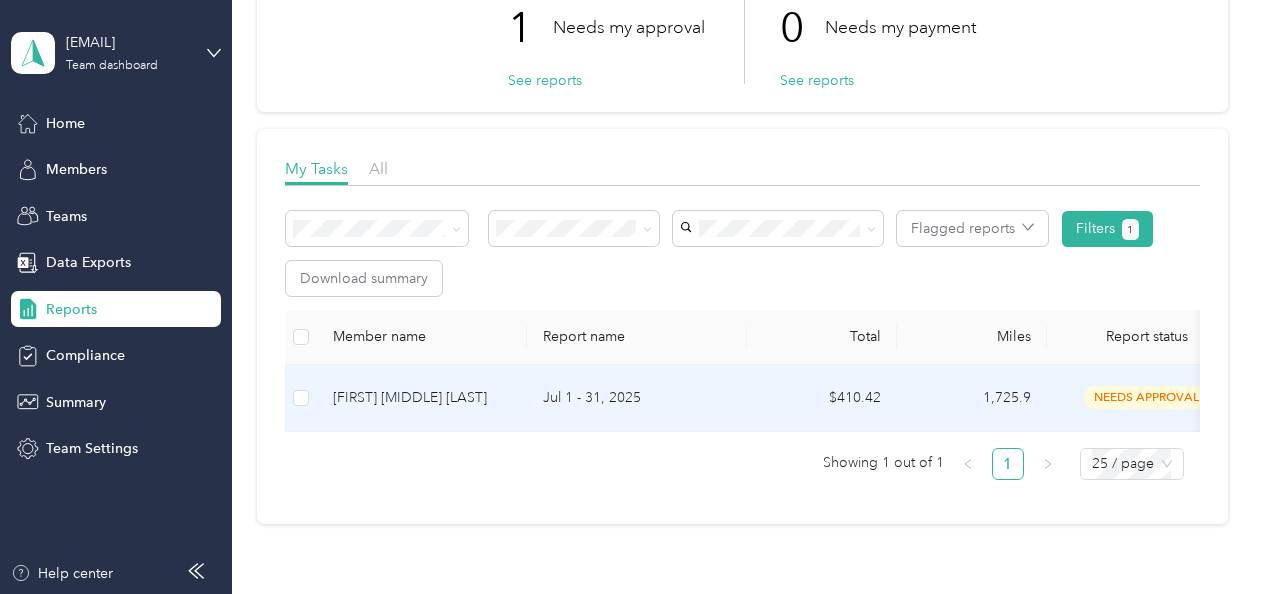 click on "Jul 1 - 31, 2025" at bounding box center [637, 398] 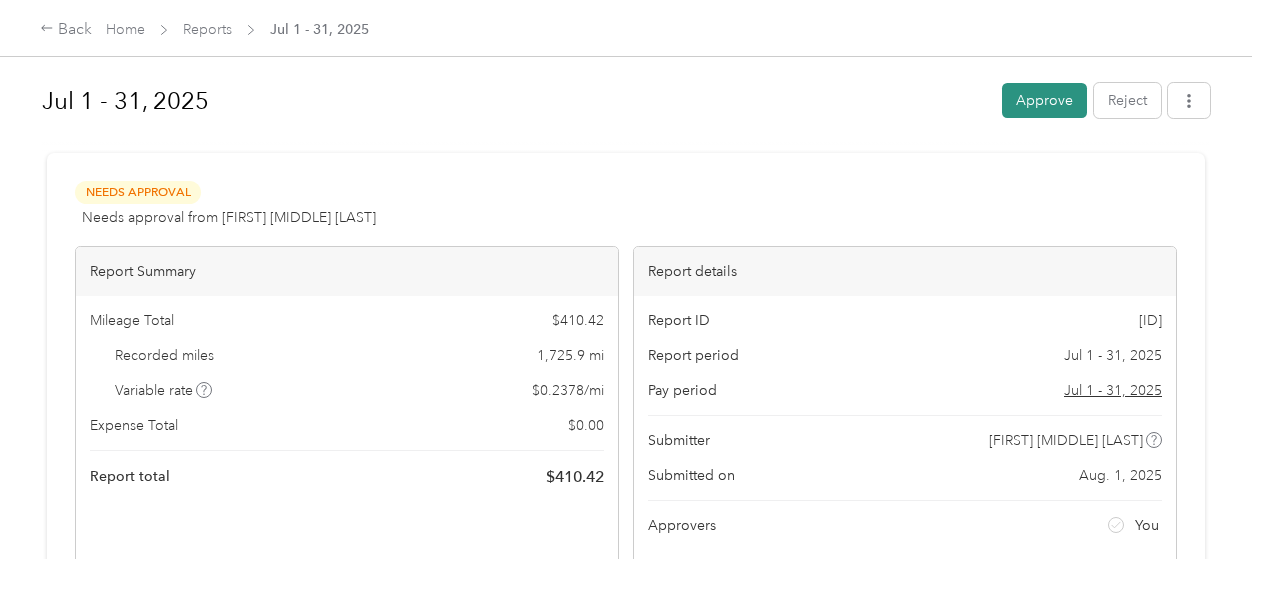 click on "Approve" at bounding box center [1044, 100] 